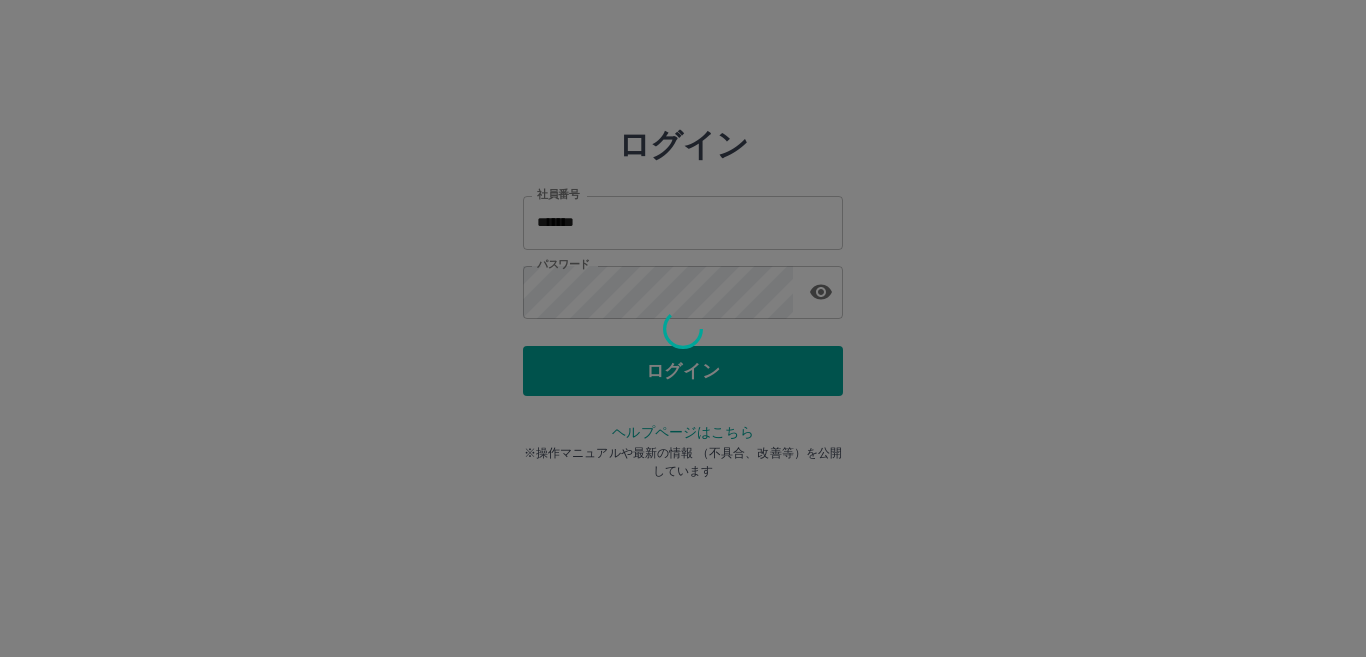 scroll, scrollTop: 0, scrollLeft: 0, axis: both 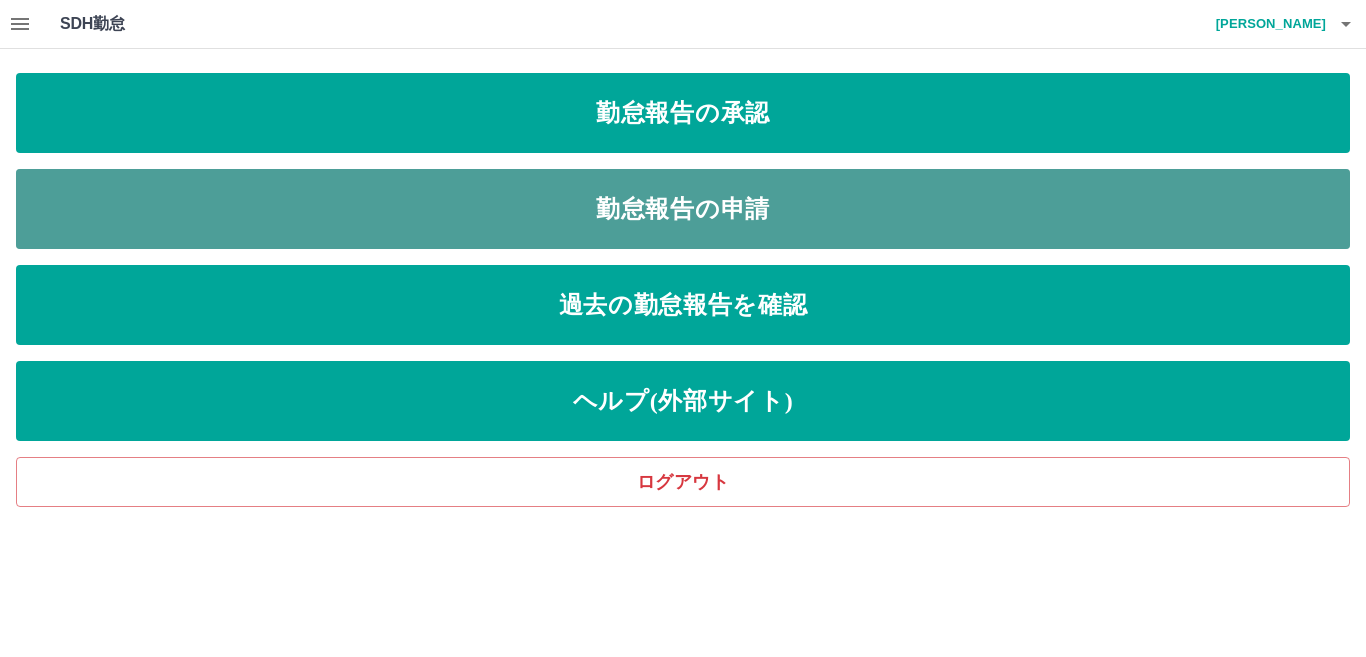 click on "勤怠報告の申請" at bounding box center [683, 209] 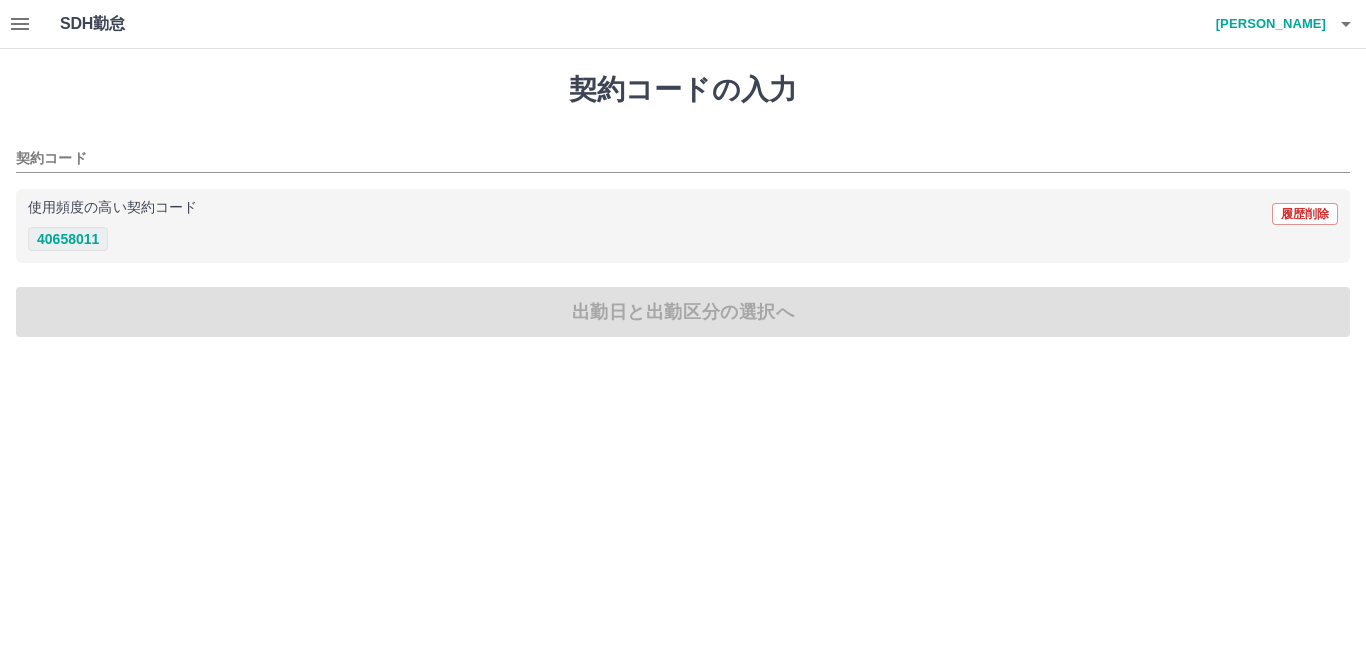 click on "40658011" at bounding box center [68, 239] 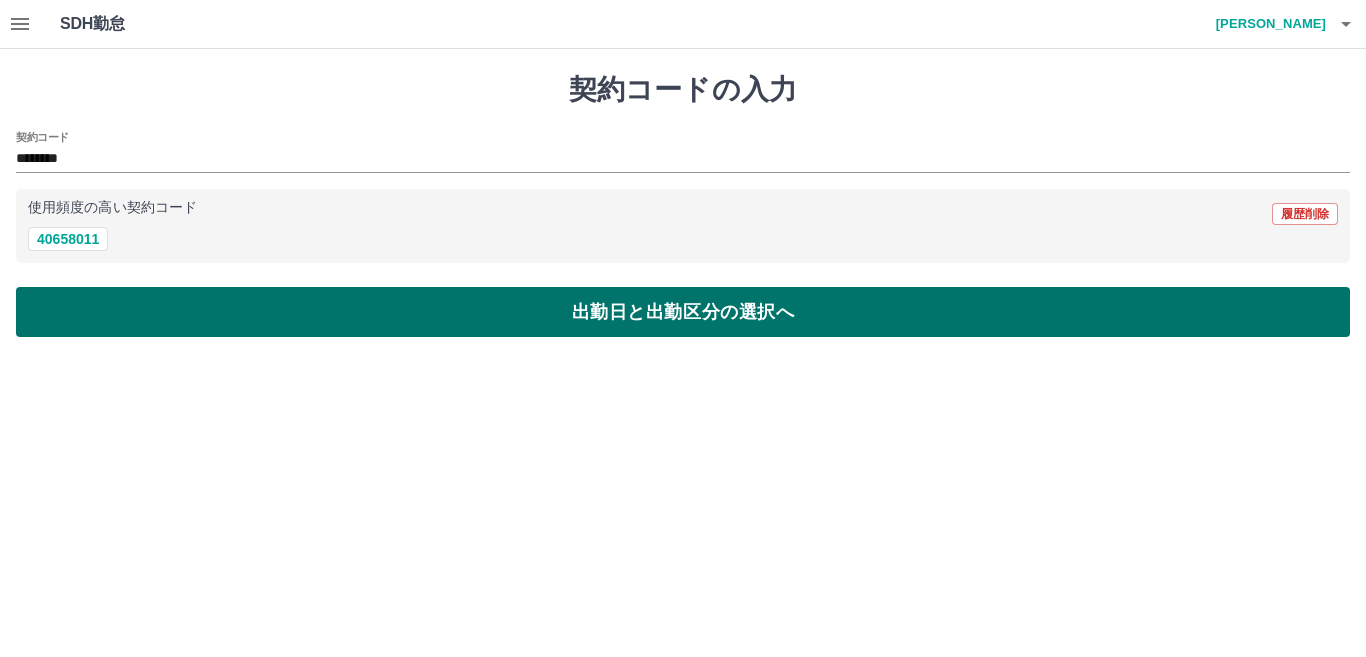 click on "出勤日と出勤区分の選択へ" at bounding box center [683, 312] 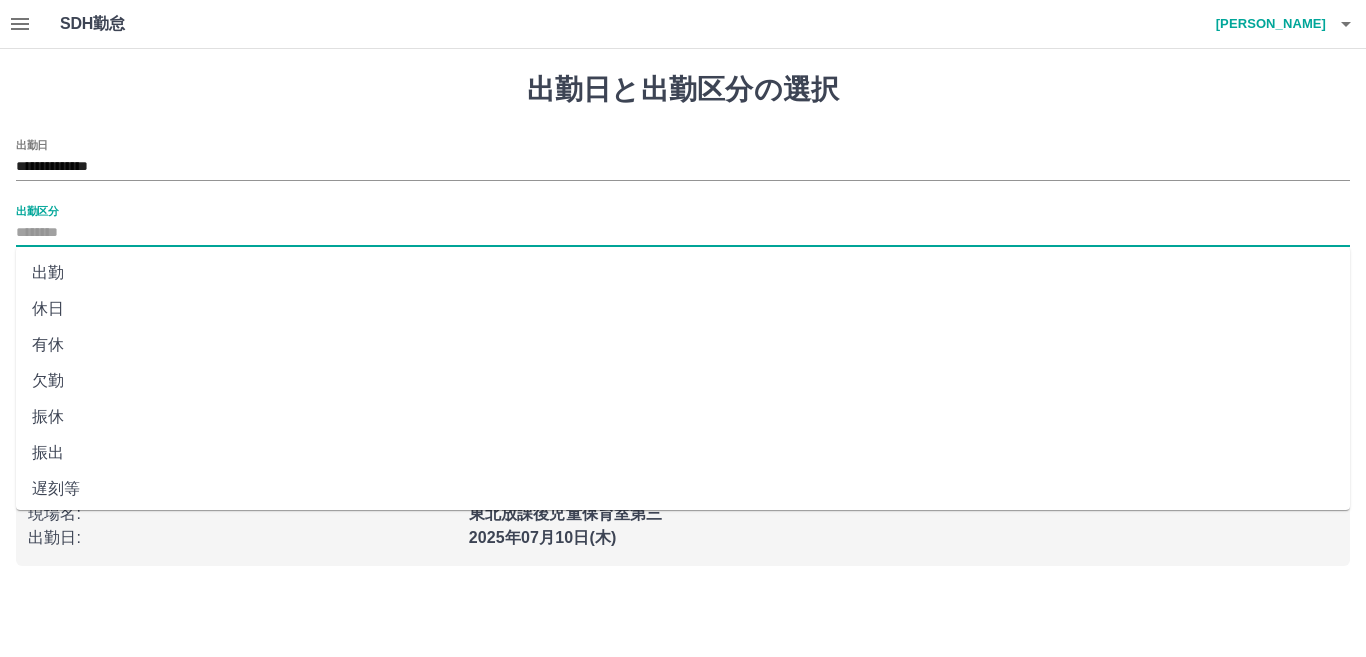 click on "出勤区分" at bounding box center [683, 233] 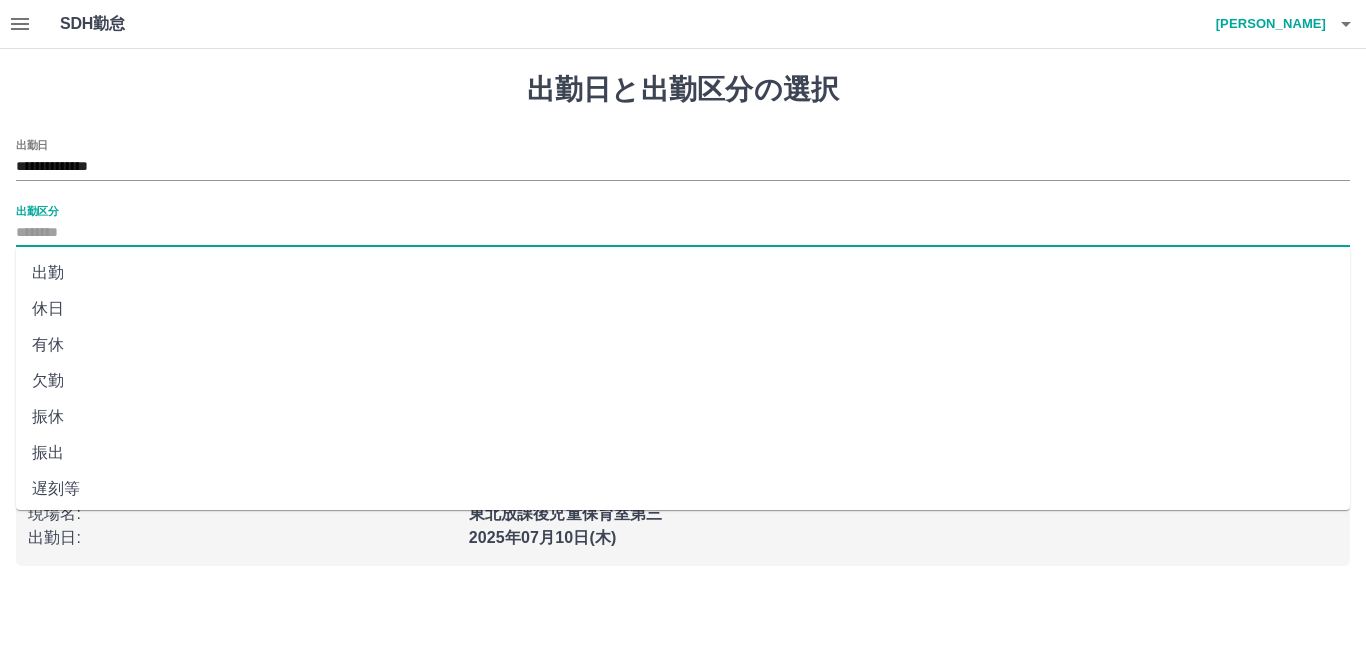 click on "出勤" at bounding box center (683, 273) 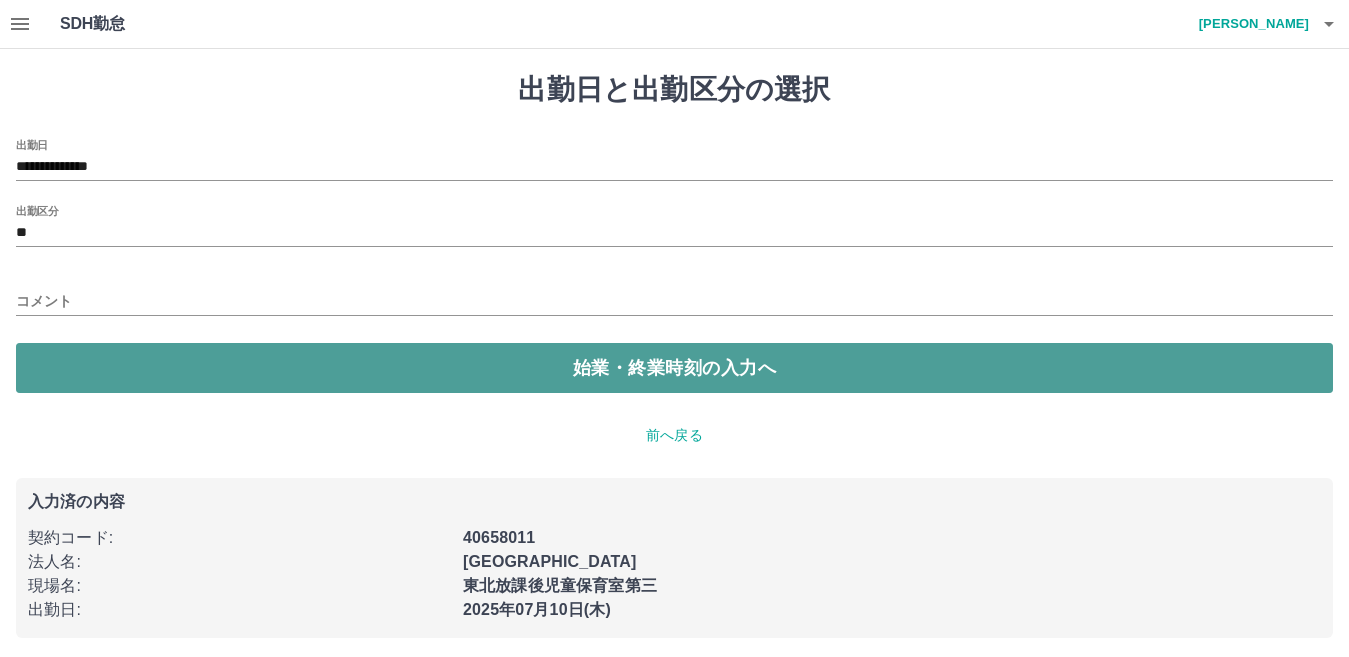 click on "始業・終業時刻の入力へ" at bounding box center [674, 368] 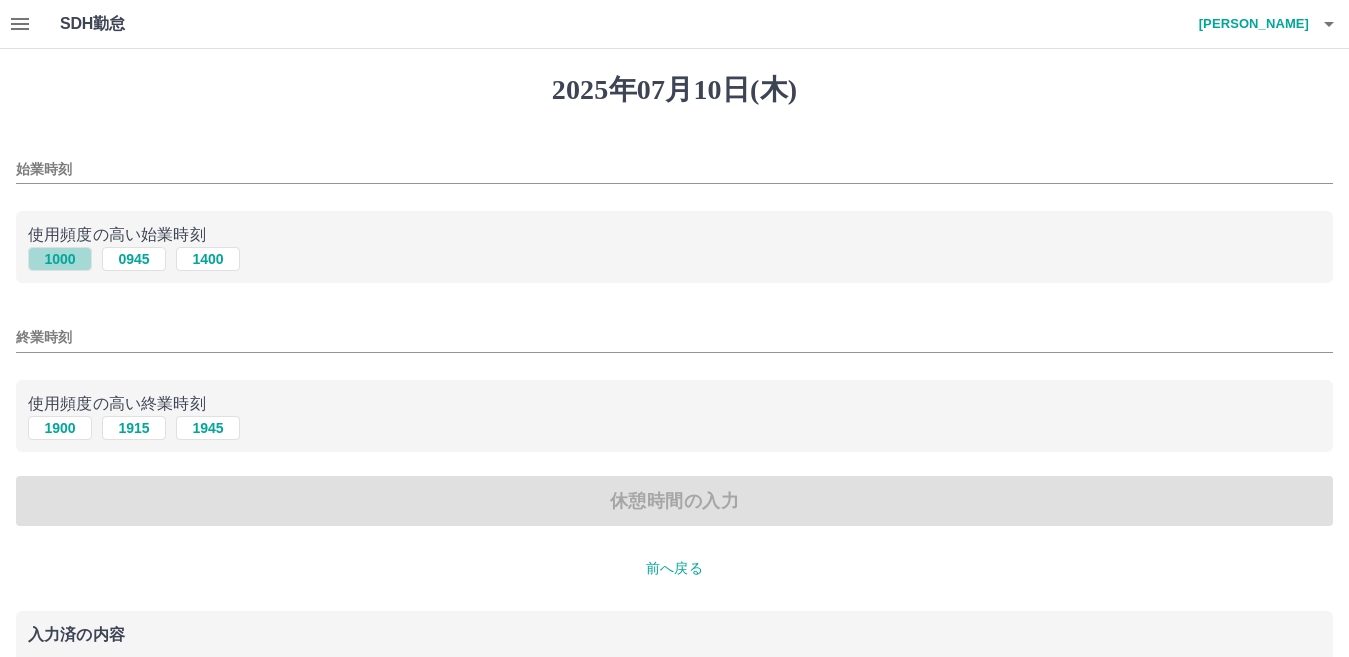 click on "1000" at bounding box center (60, 259) 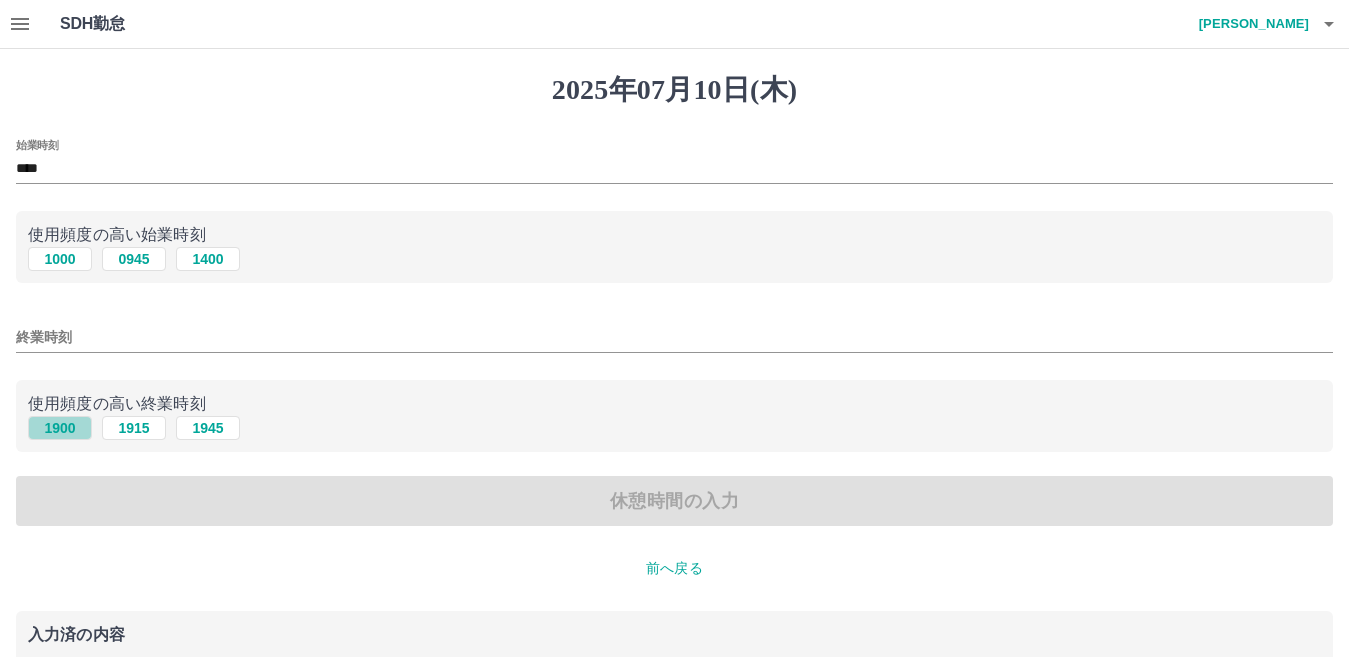 click on "1900" at bounding box center (60, 428) 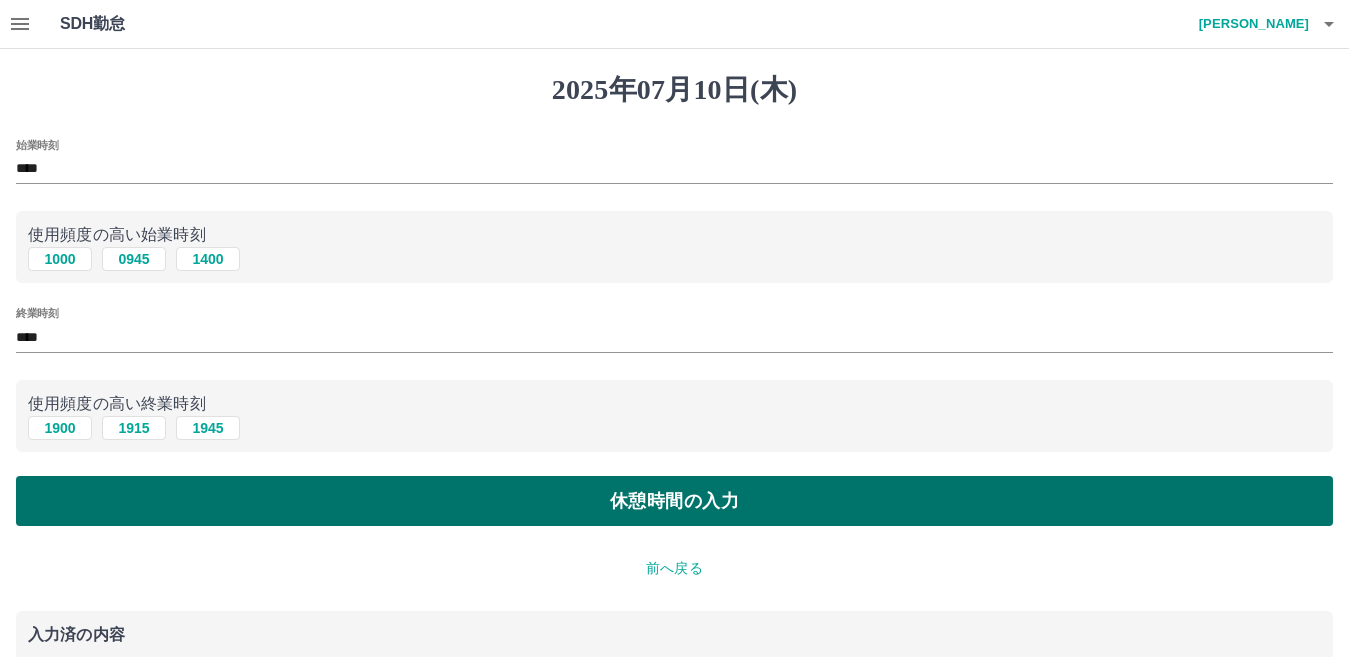 click on "休憩時間の入力" at bounding box center (674, 501) 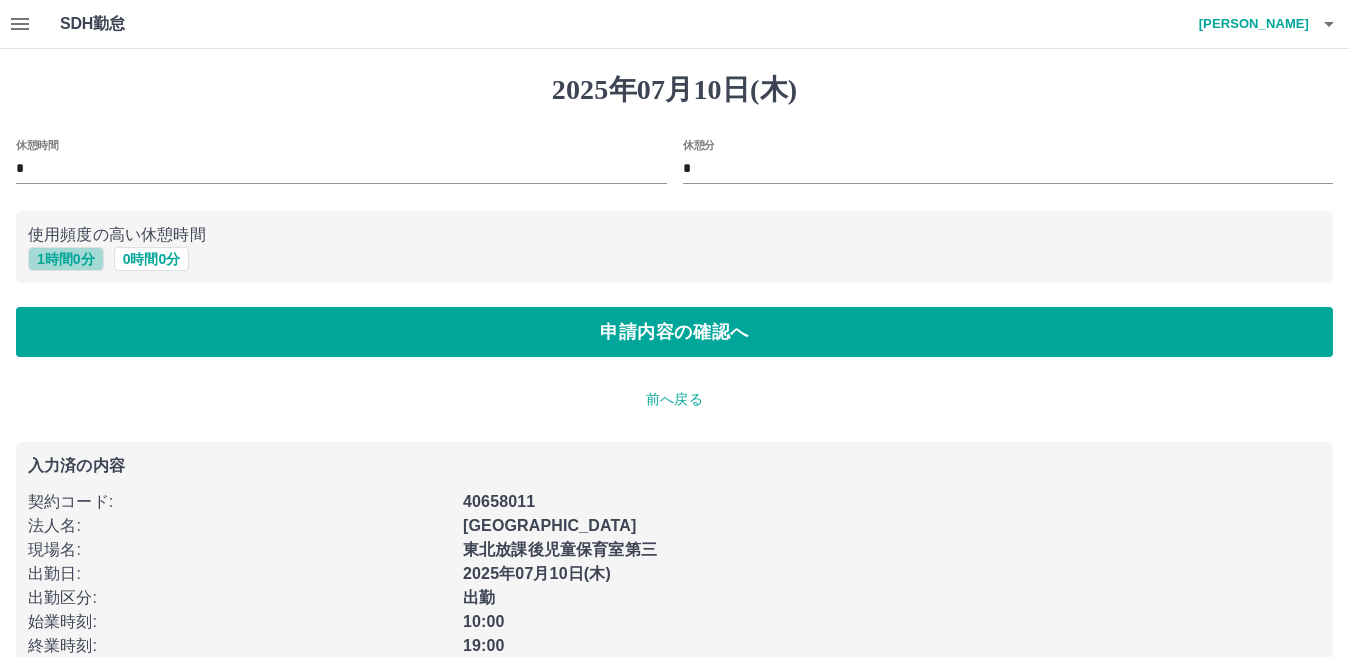 click on "1 時間 0 分" at bounding box center (66, 259) 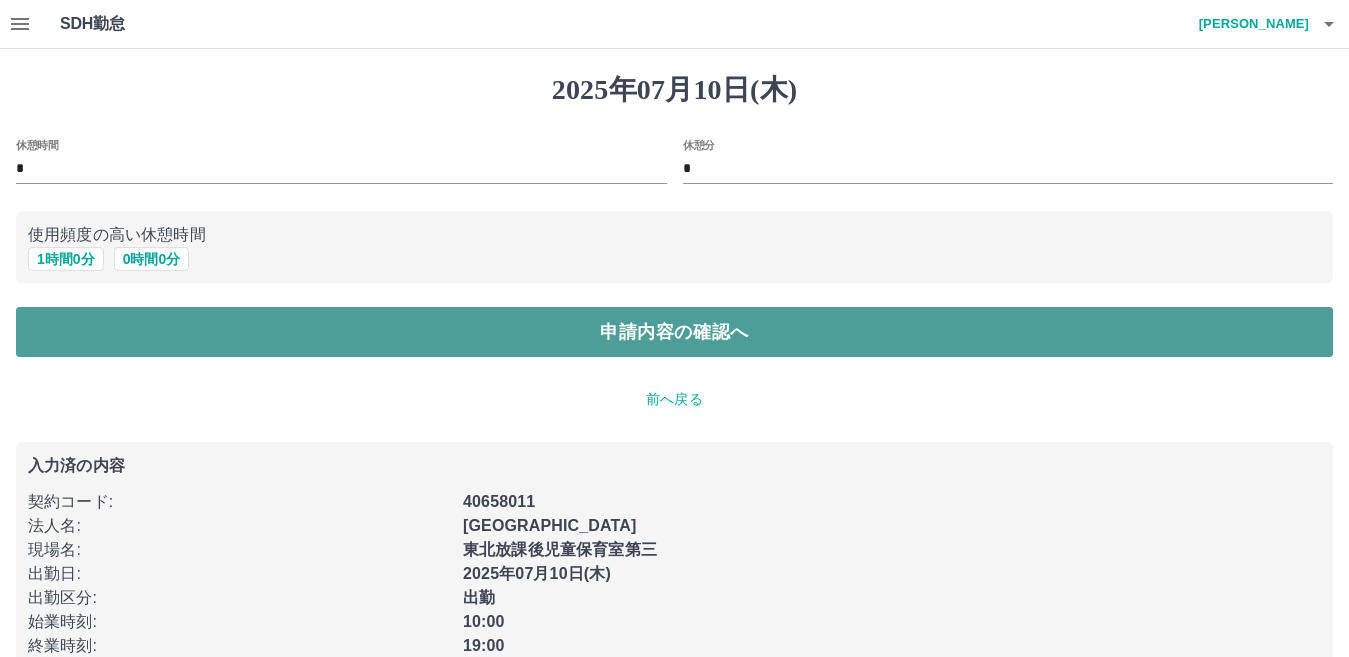 click on "申請内容の確認へ" at bounding box center (674, 332) 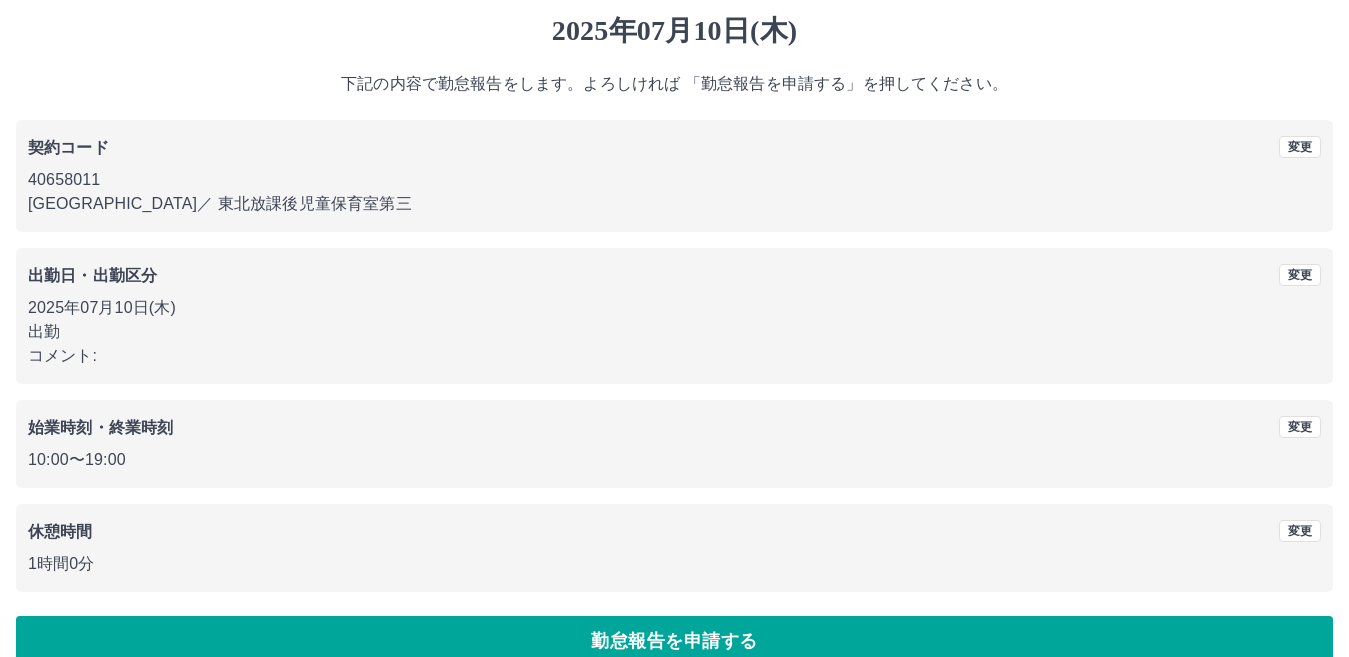 scroll, scrollTop: 92, scrollLeft: 0, axis: vertical 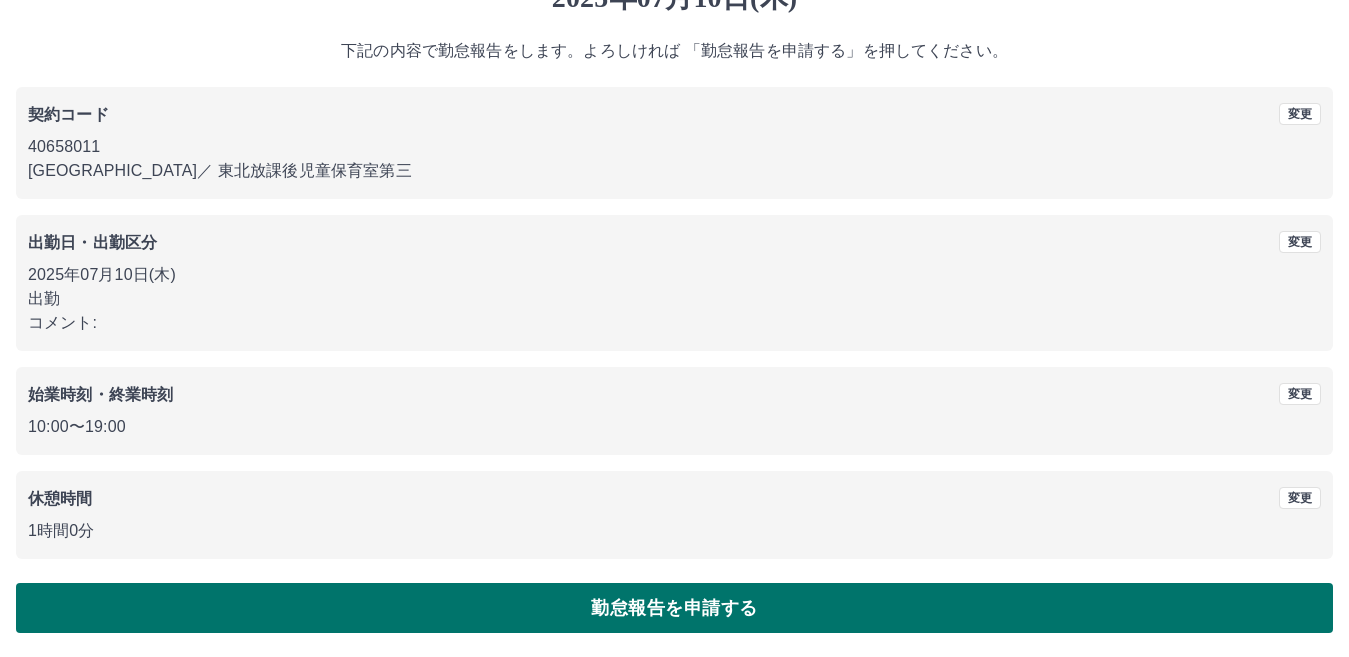 click on "勤怠報告を申請する" at bounding box center (674, 608) 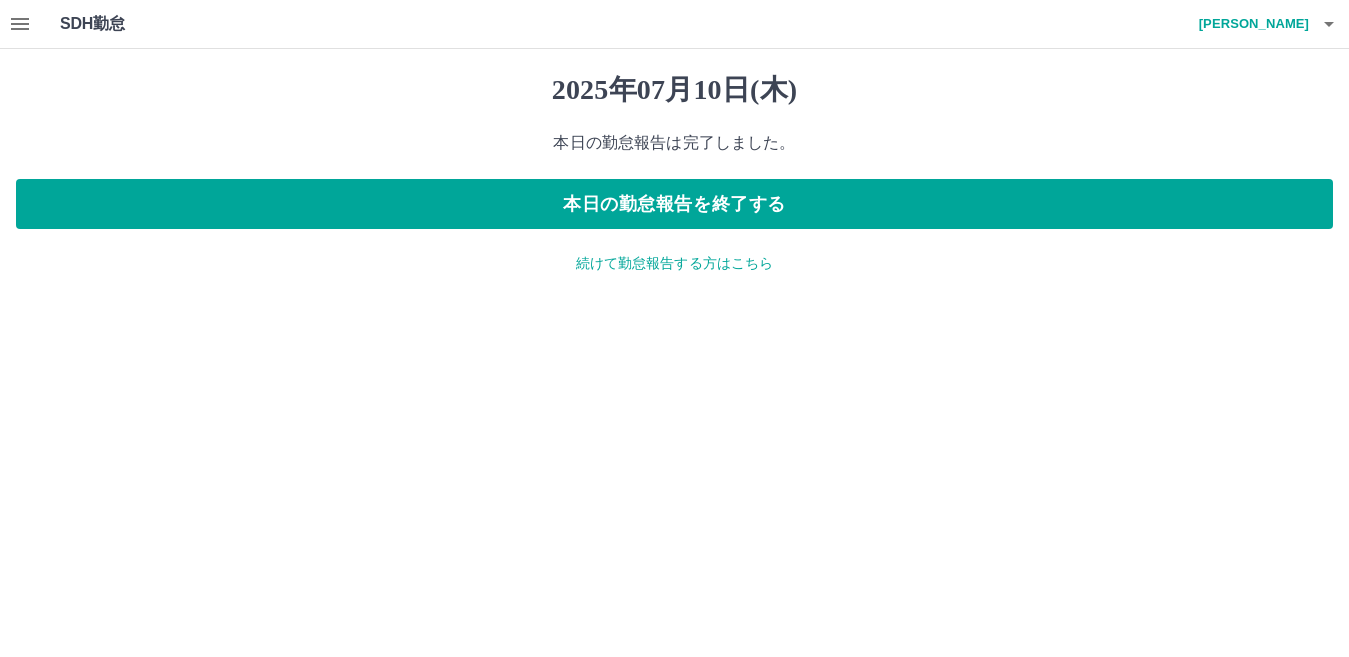 scroll, scrollTop: 0, scrollLeft: 0, axis: both 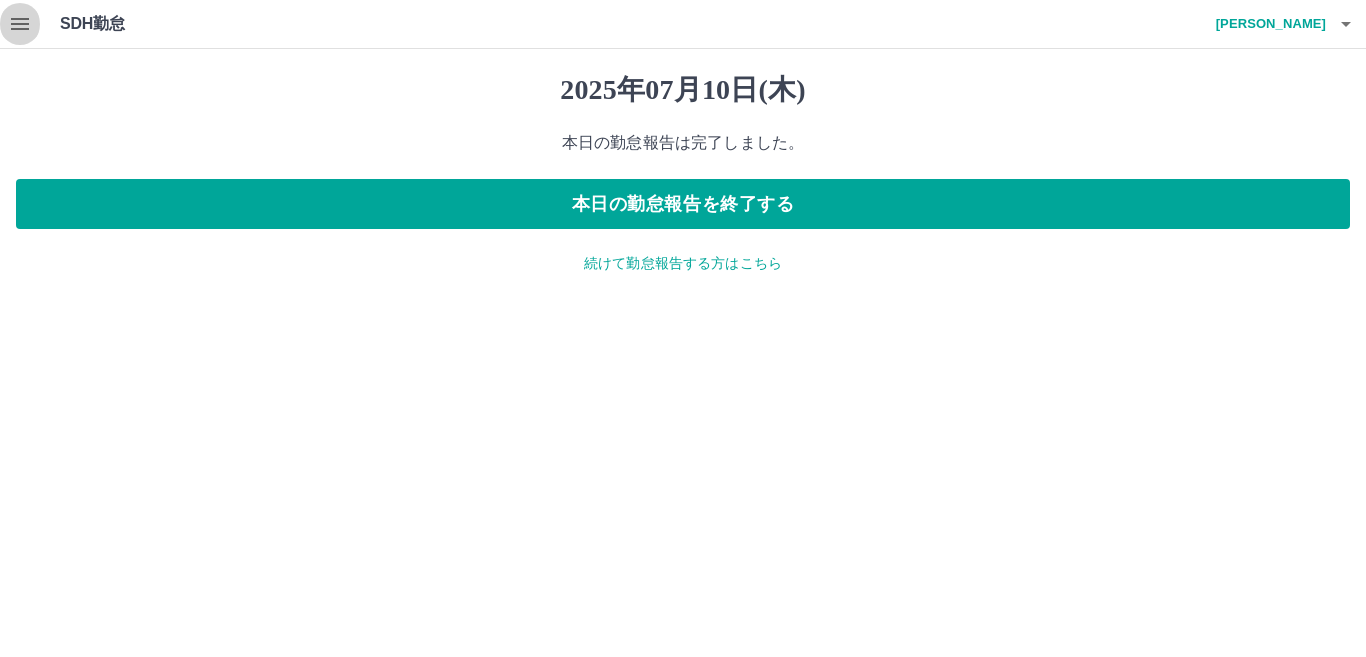 click 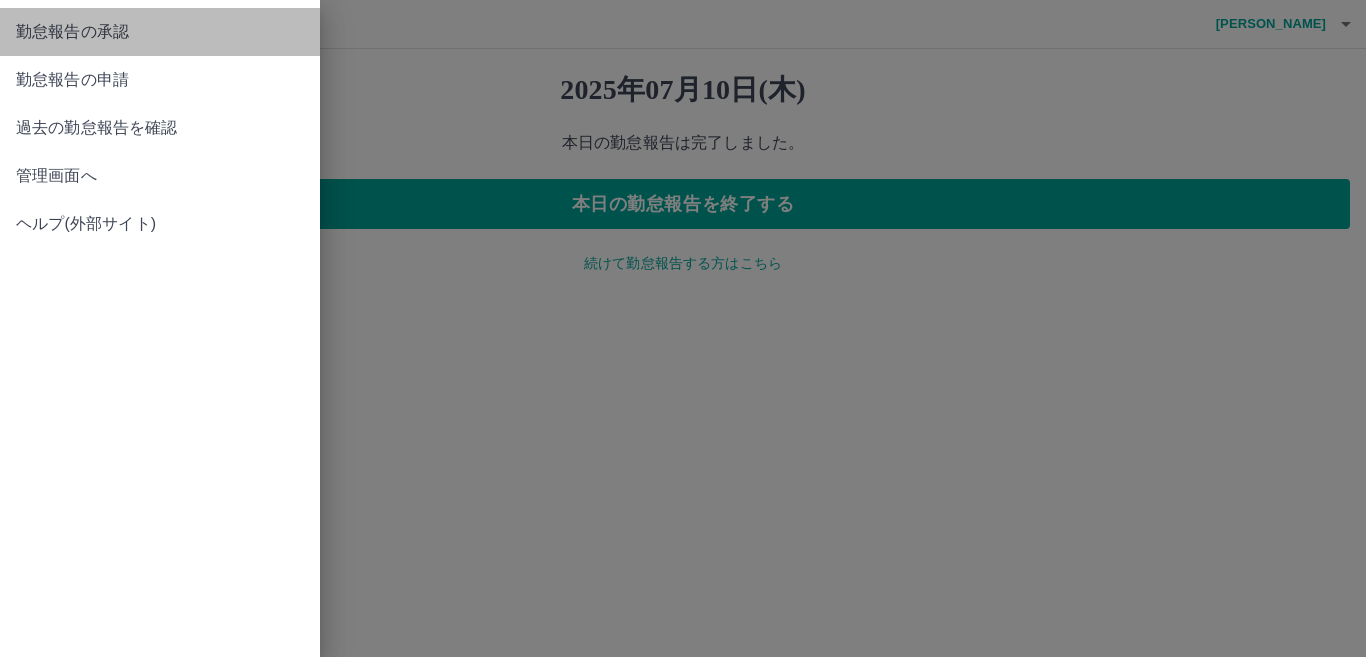 click on "勤怠報告の承認" at bounding box center [160, 32] 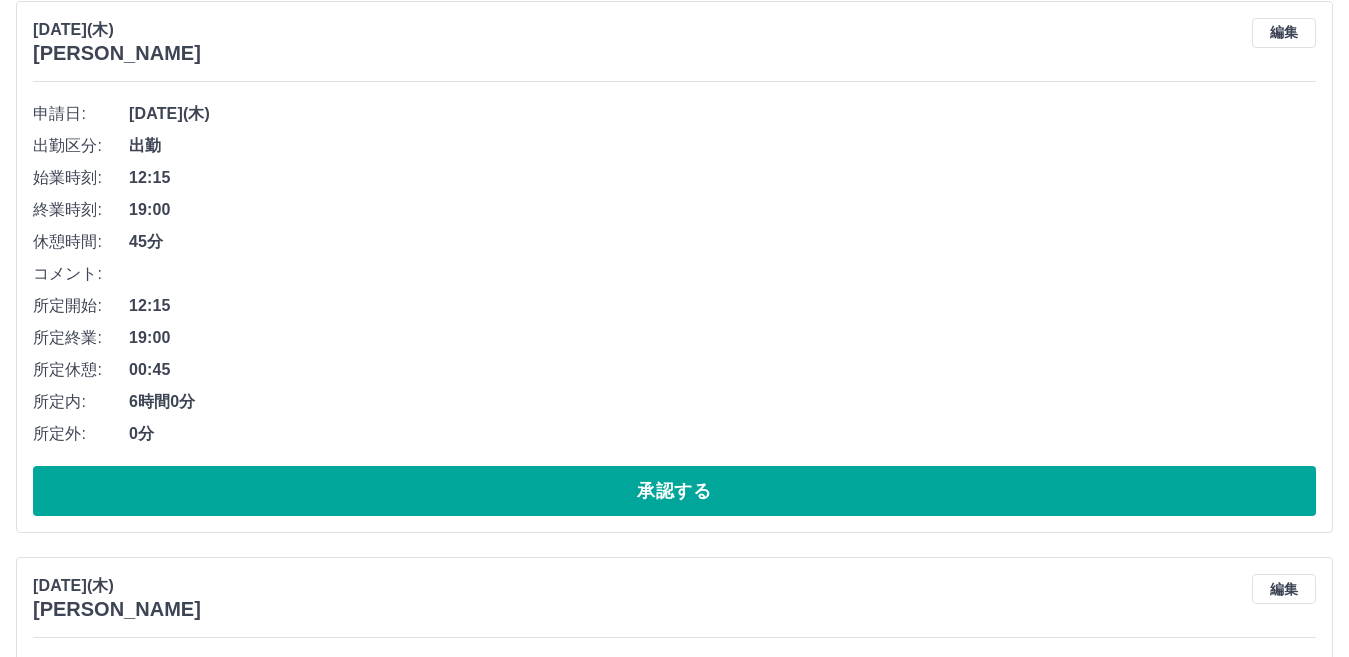 scroll, scrollTop: 200, scrollLeft: 0, axis: vertical 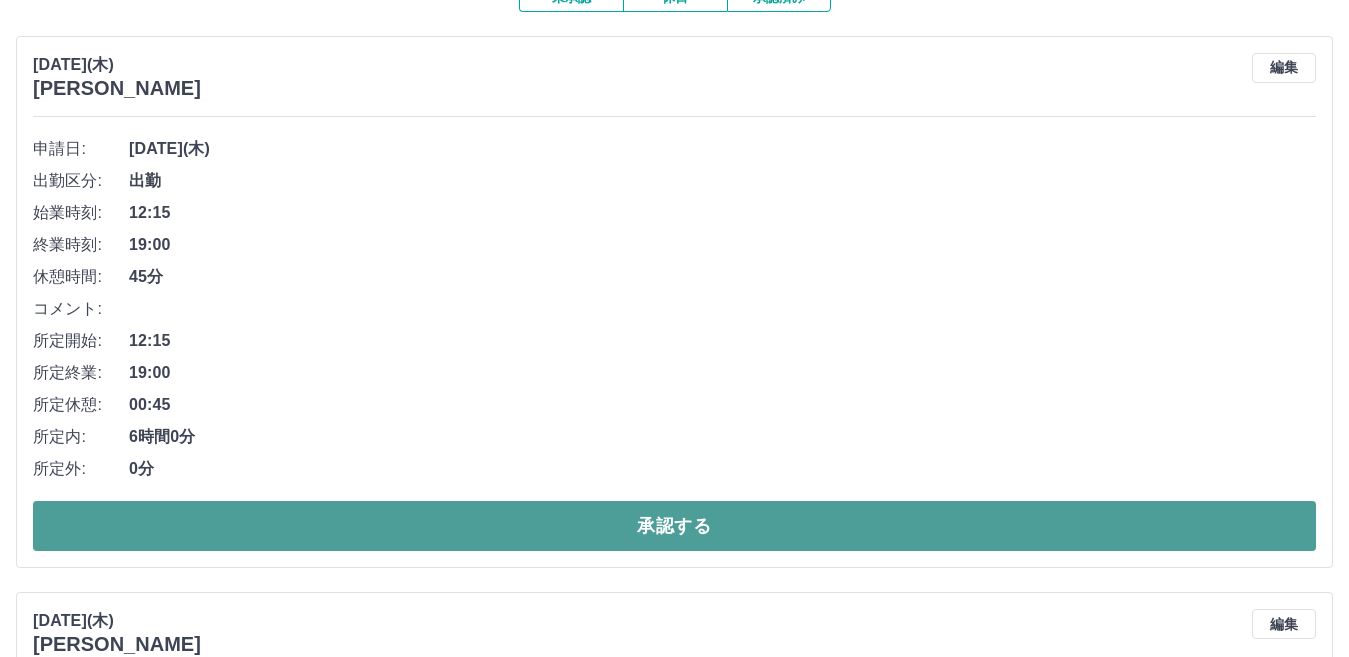 click on "承認する" at bounding box center [674, 526] 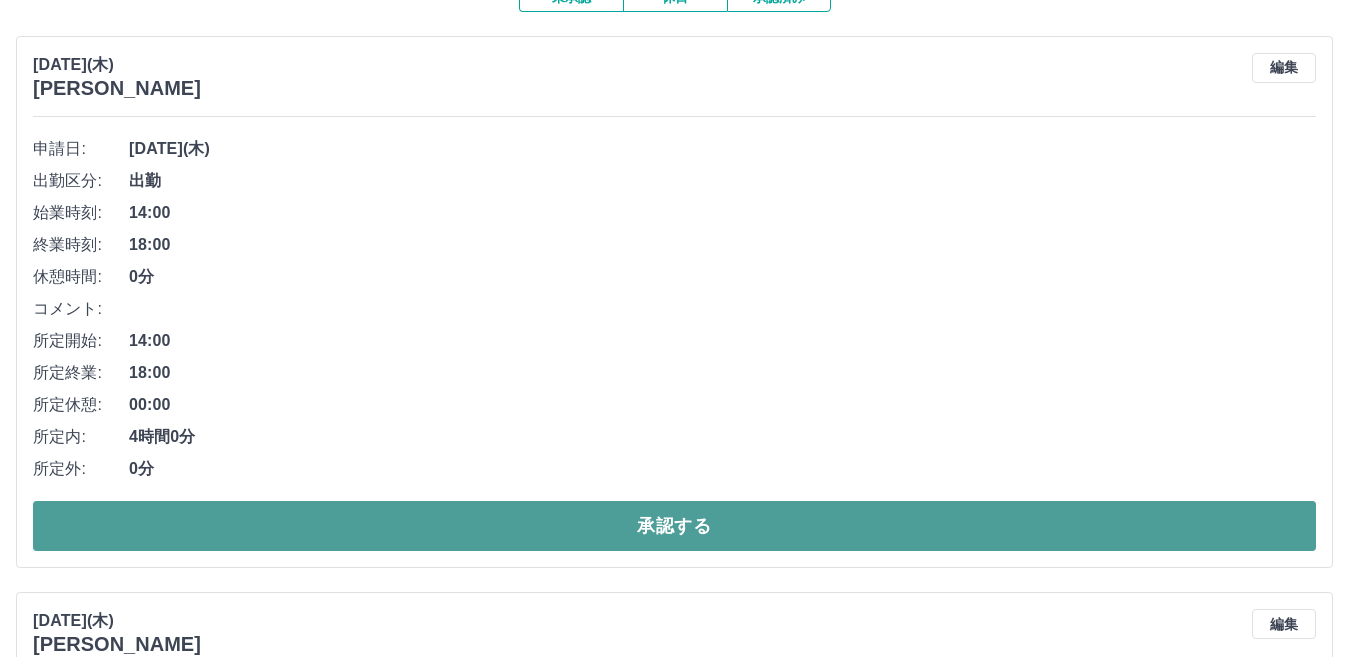 click on "承認する" at bounding box center [674, 526] 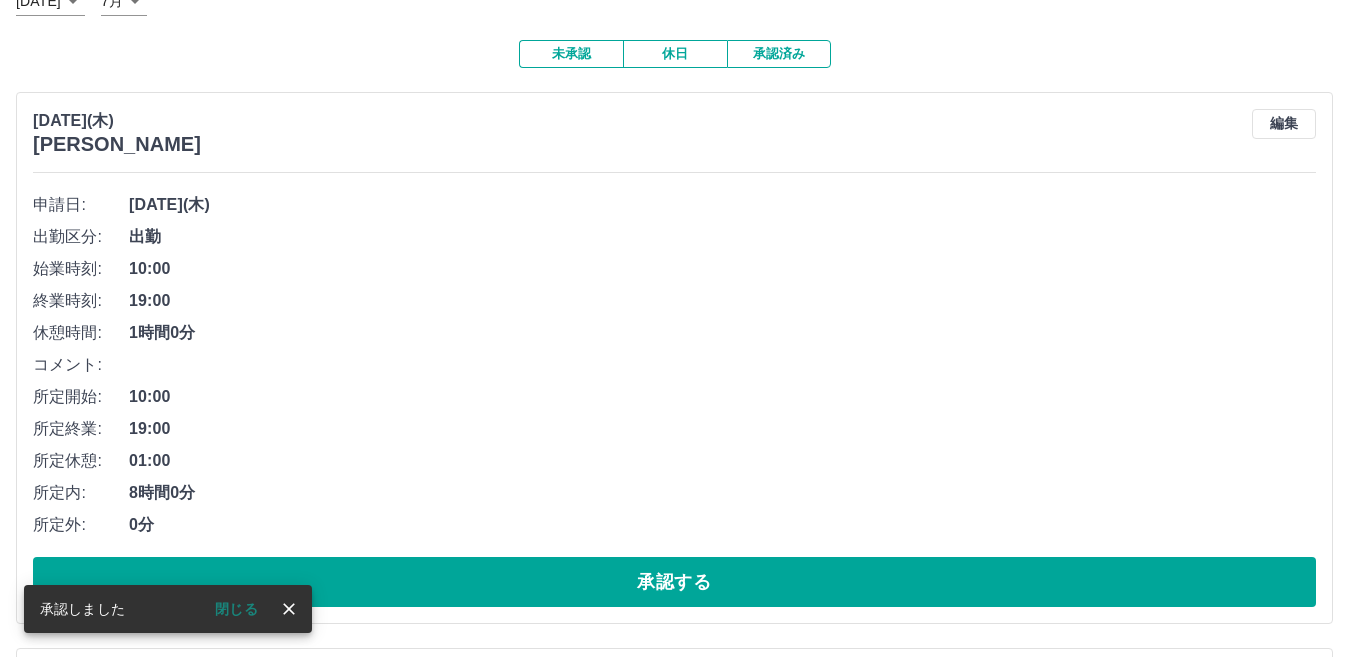 scroll, scrollTop: 244, scrollLeft: 0, axis: vertical 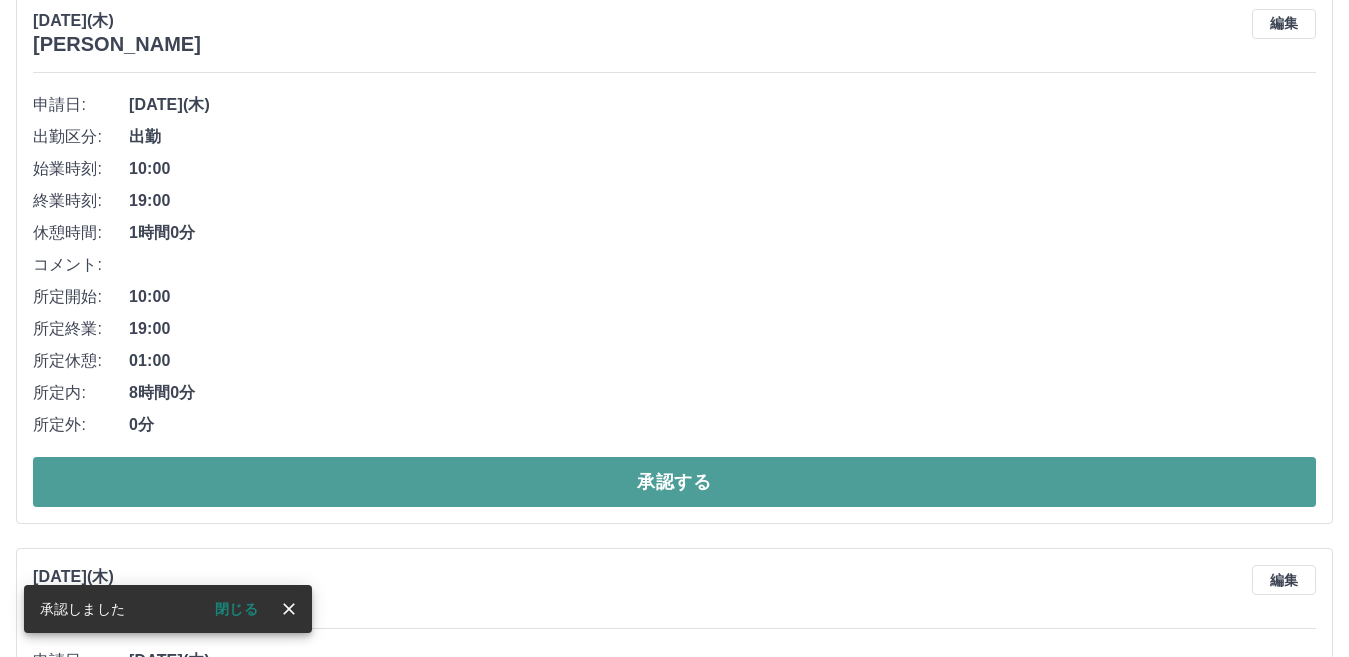 click on "承認する" at bounding box center (674, 482) 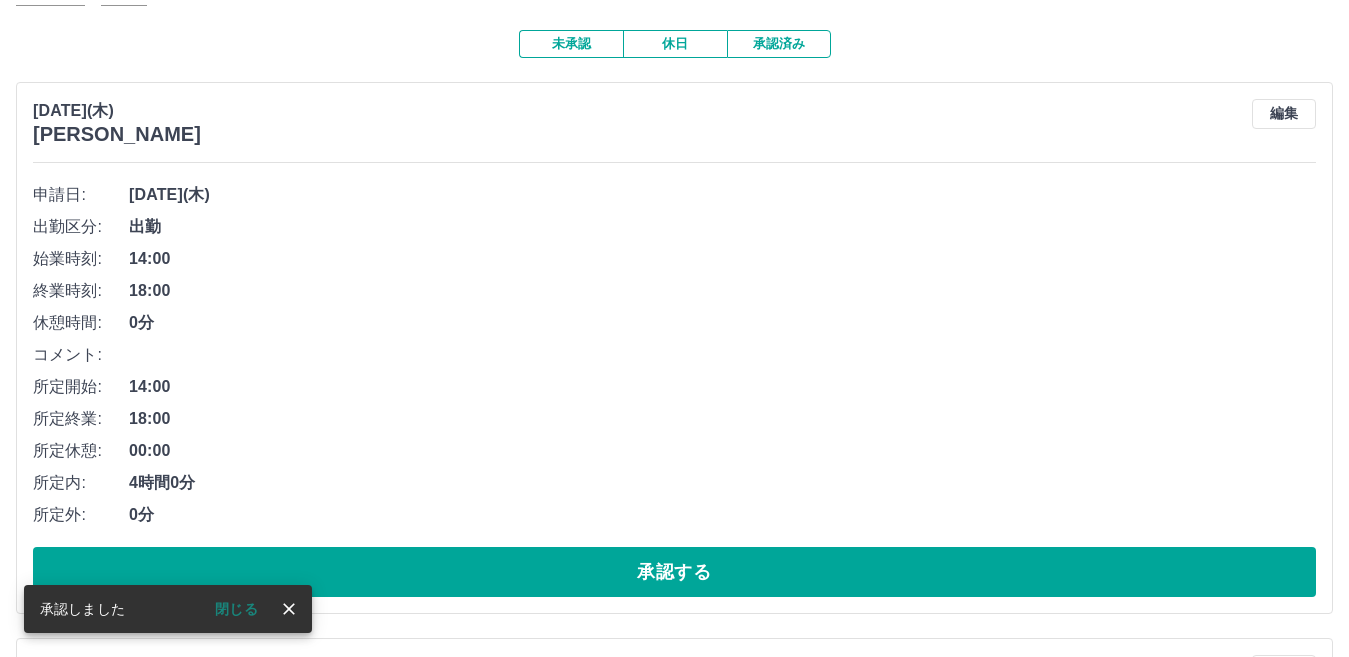 scroll, scrollTop: 200, scrollLeft: 0, axis: vertical 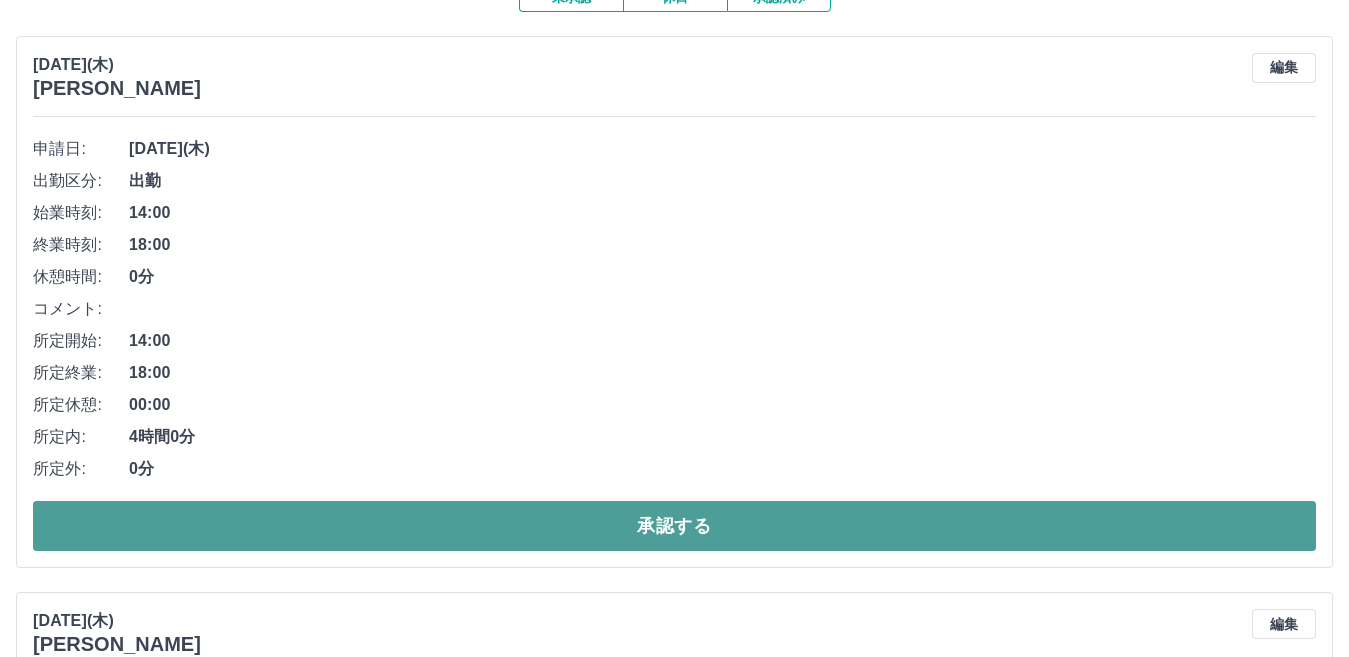 click on "承認する" at bounding box center [674, 526] 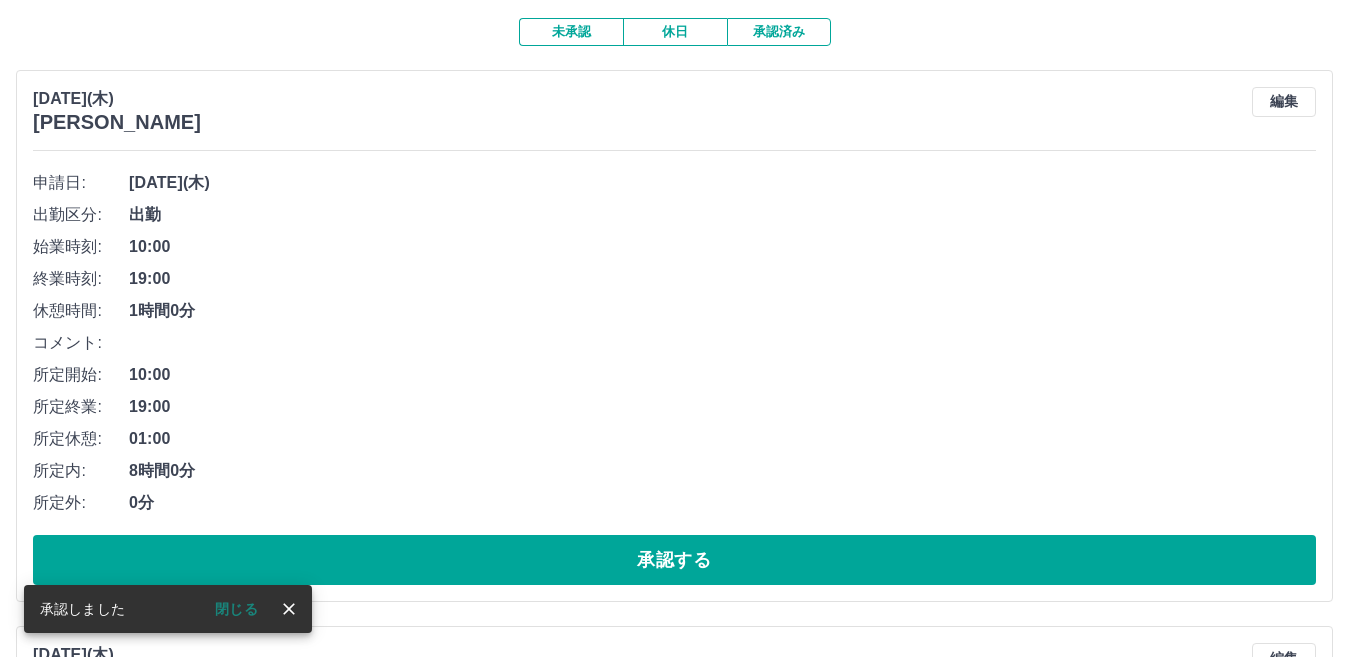 scroll, scrollTop: 200, scrollLeft: 0, axis: vertical 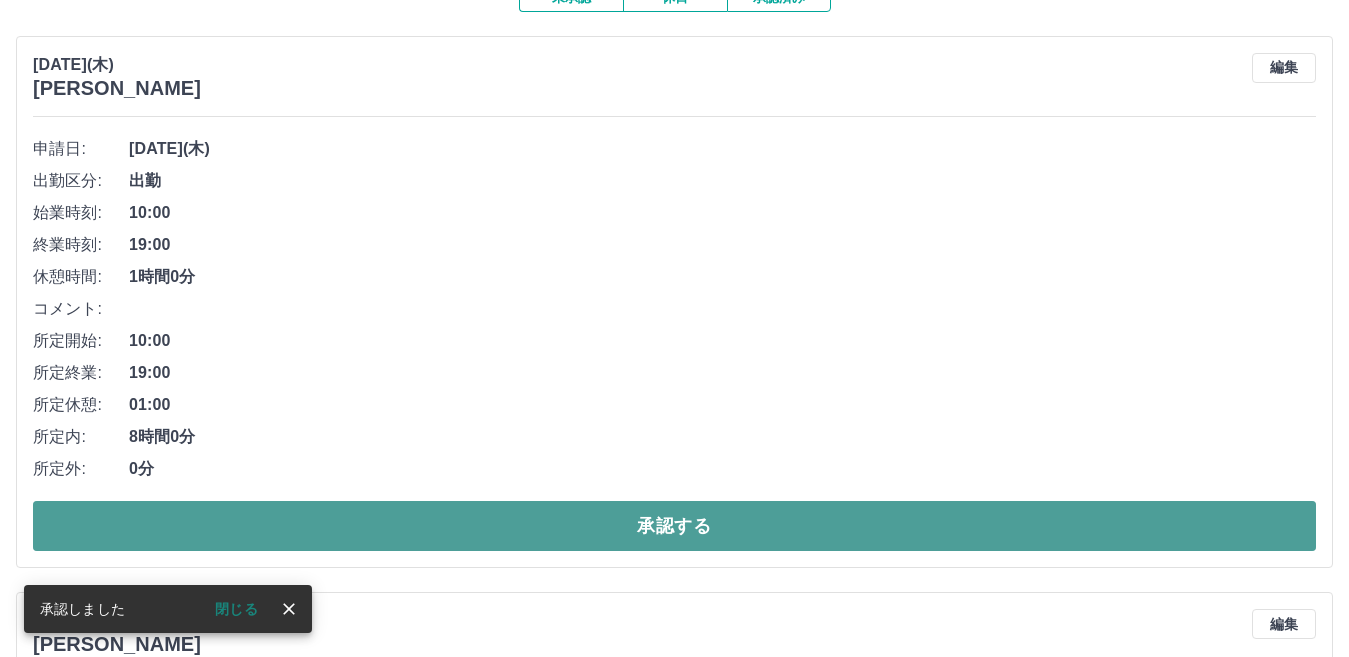 click on "承認する" at bounding box center [674, 526] 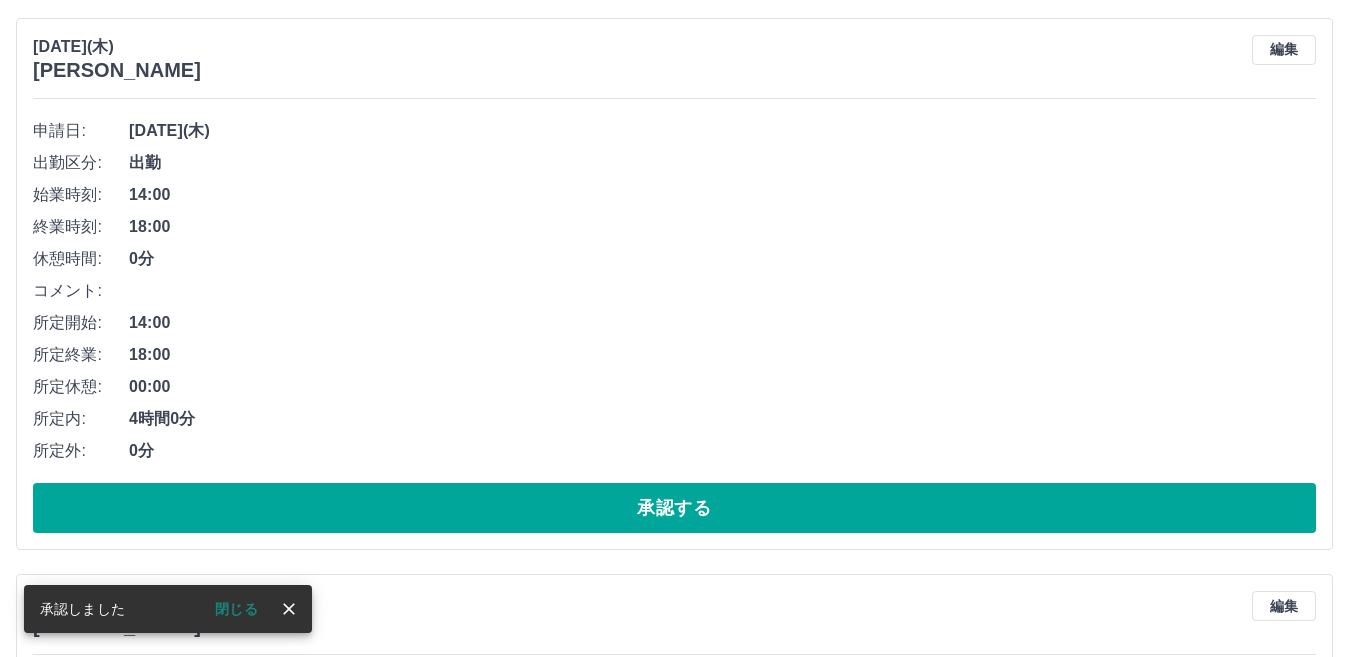 scroll, scrollTop: 244, scrollLeft: 0, axis: vertical 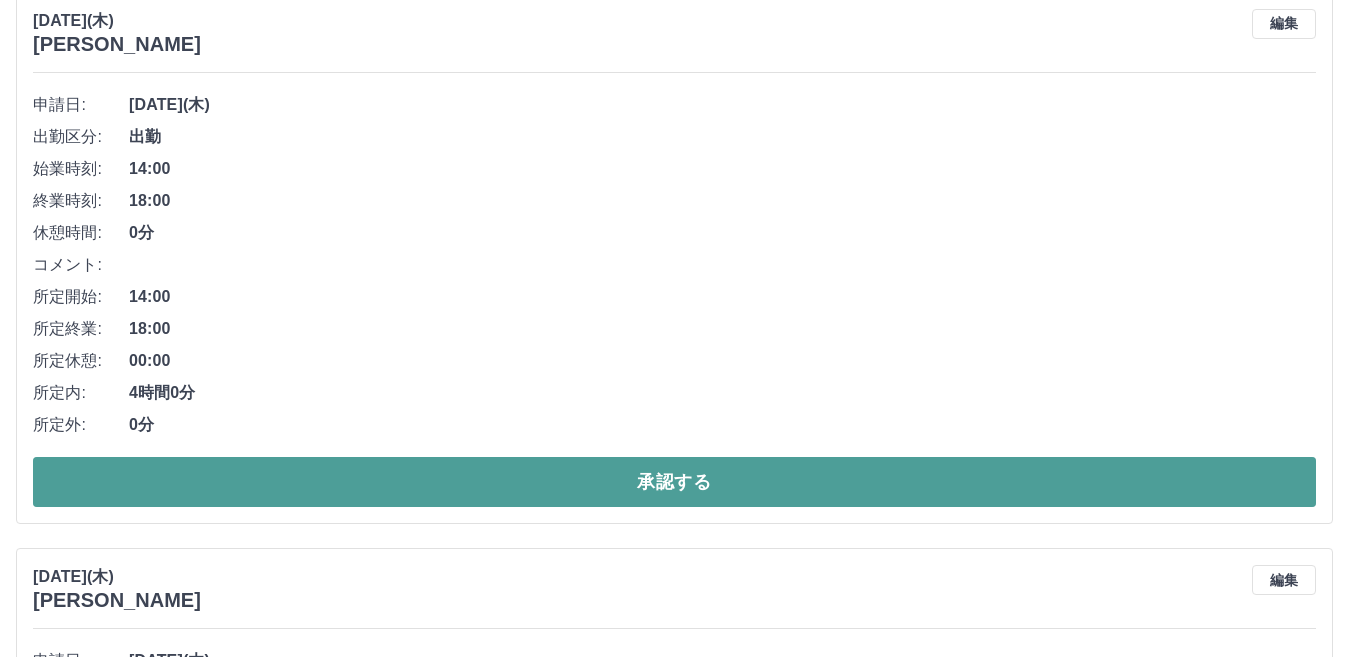 click on "承認する" at bounding box center (674, 482) 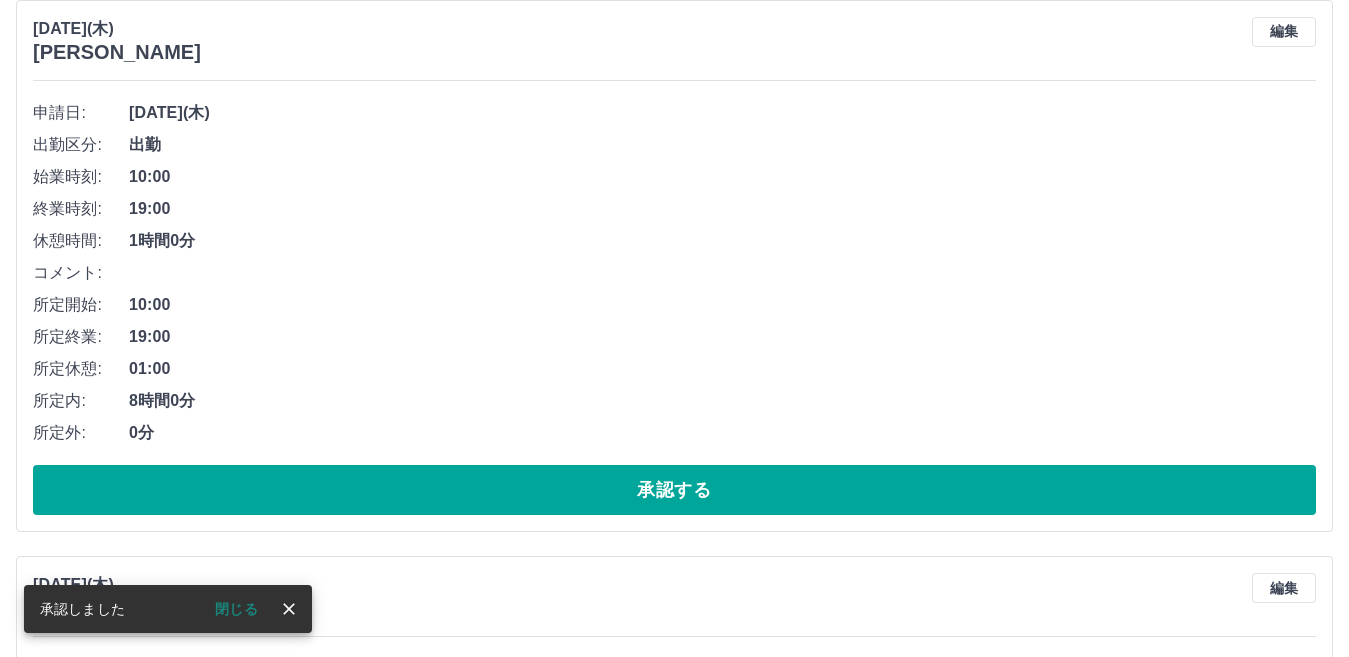 scroll, scrollTop: 200, scrollLeft: 0, axis: vertical 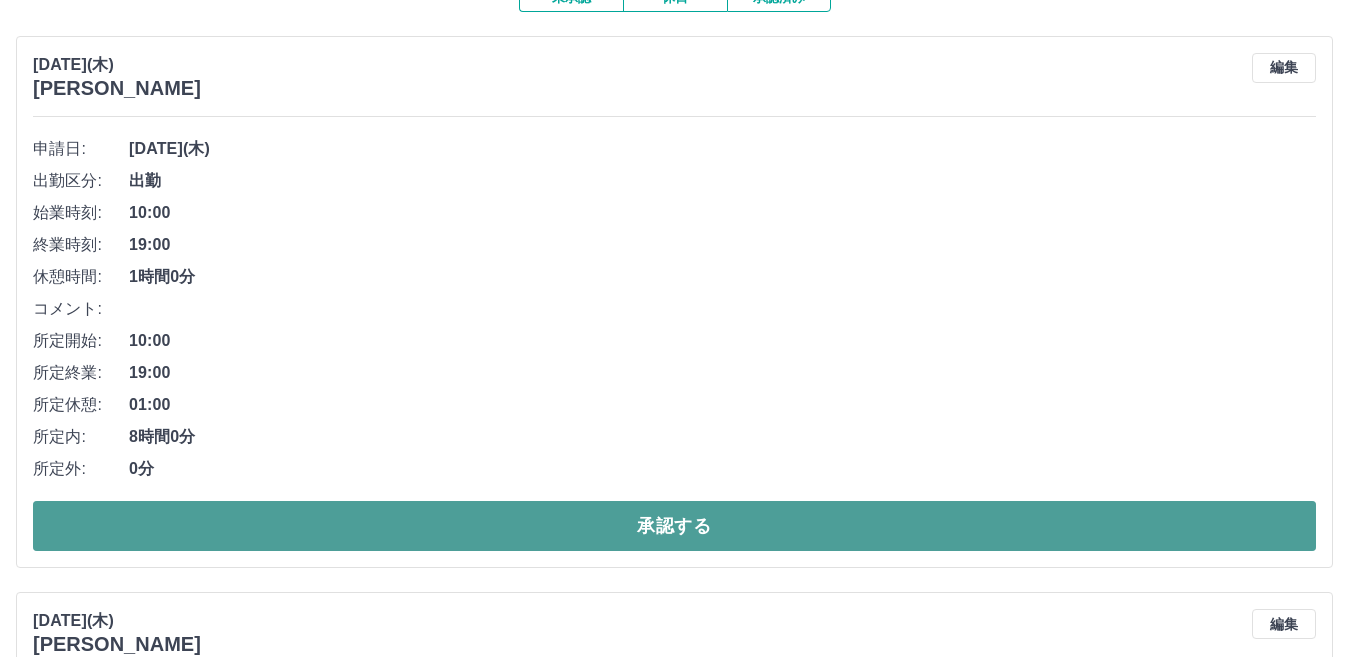 click on "承認する" at bounding box center [674, 526] 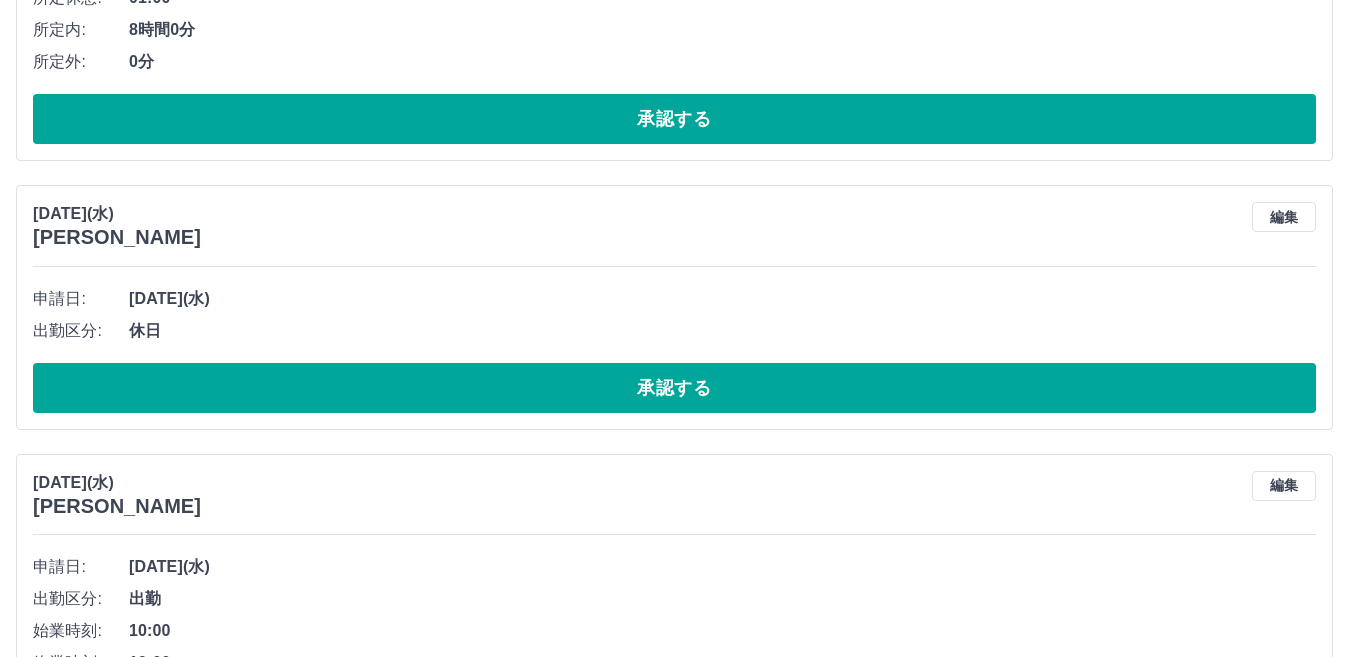 scroll, scrollTop: 1200, scrollLeft: 0, axis: vertical 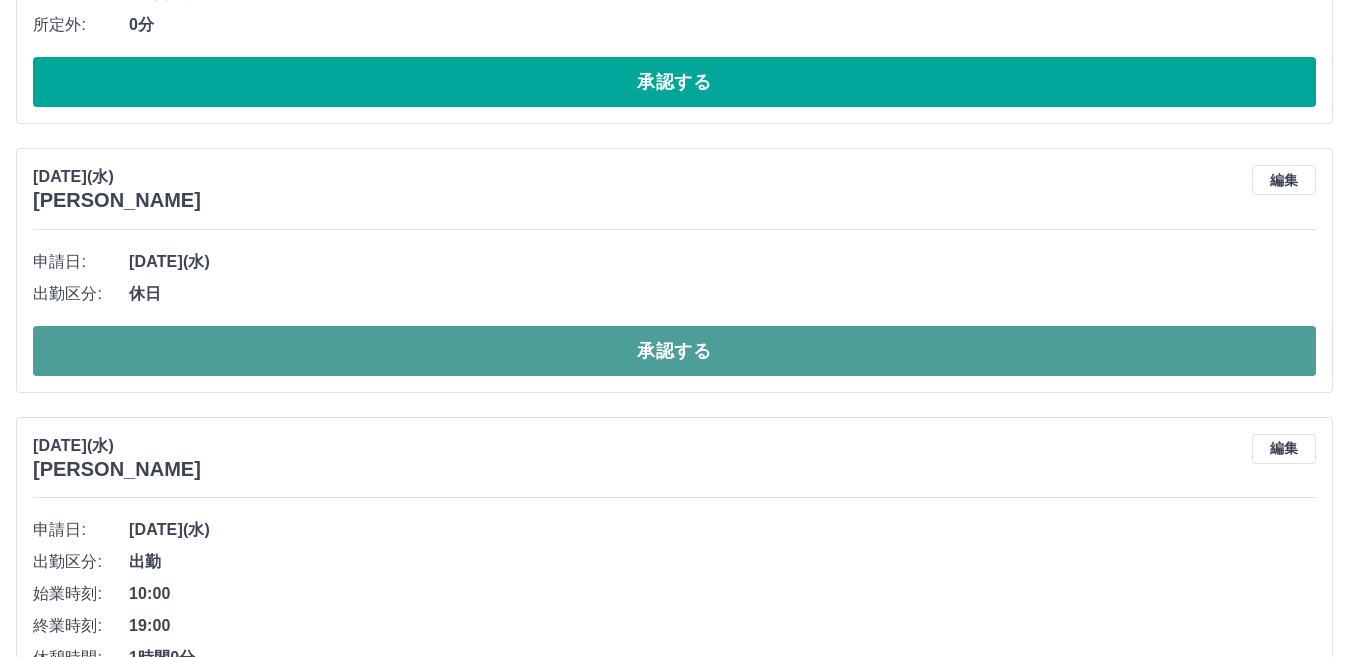 click on "承認する" at bounding box center (674, 351) 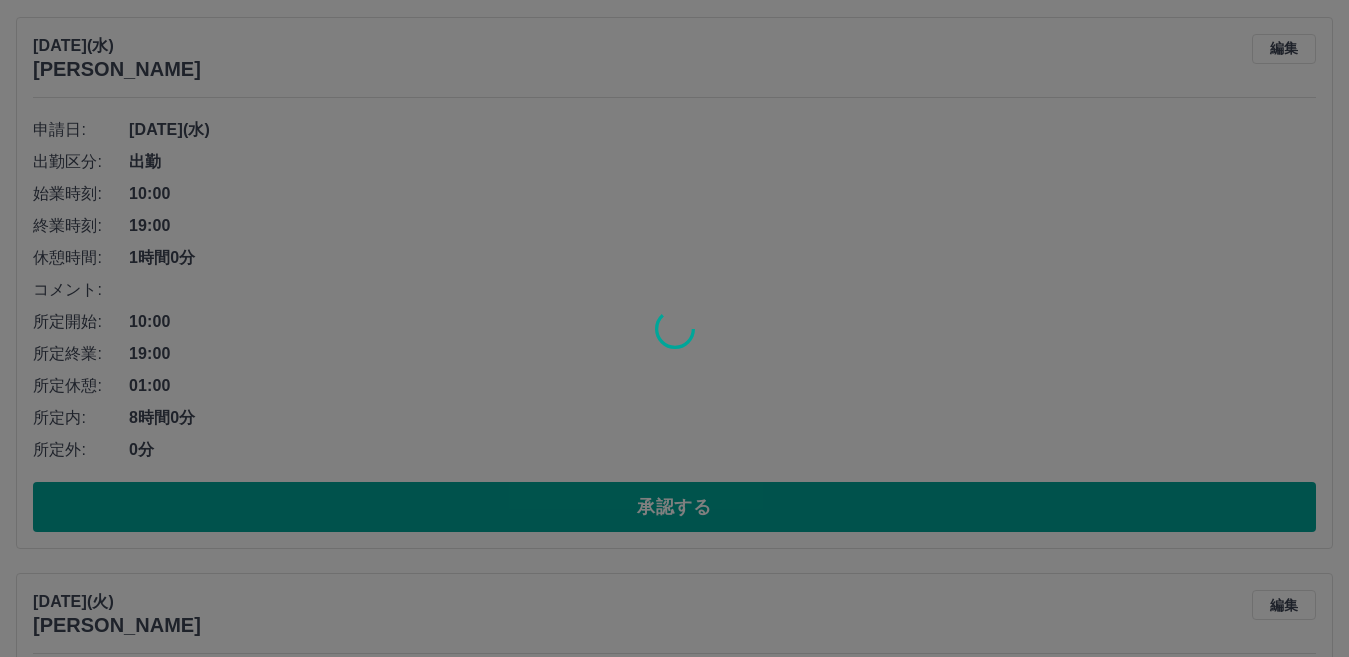 scroll, scrollTop: 1331, scrollLeft: 0, axis: vertical 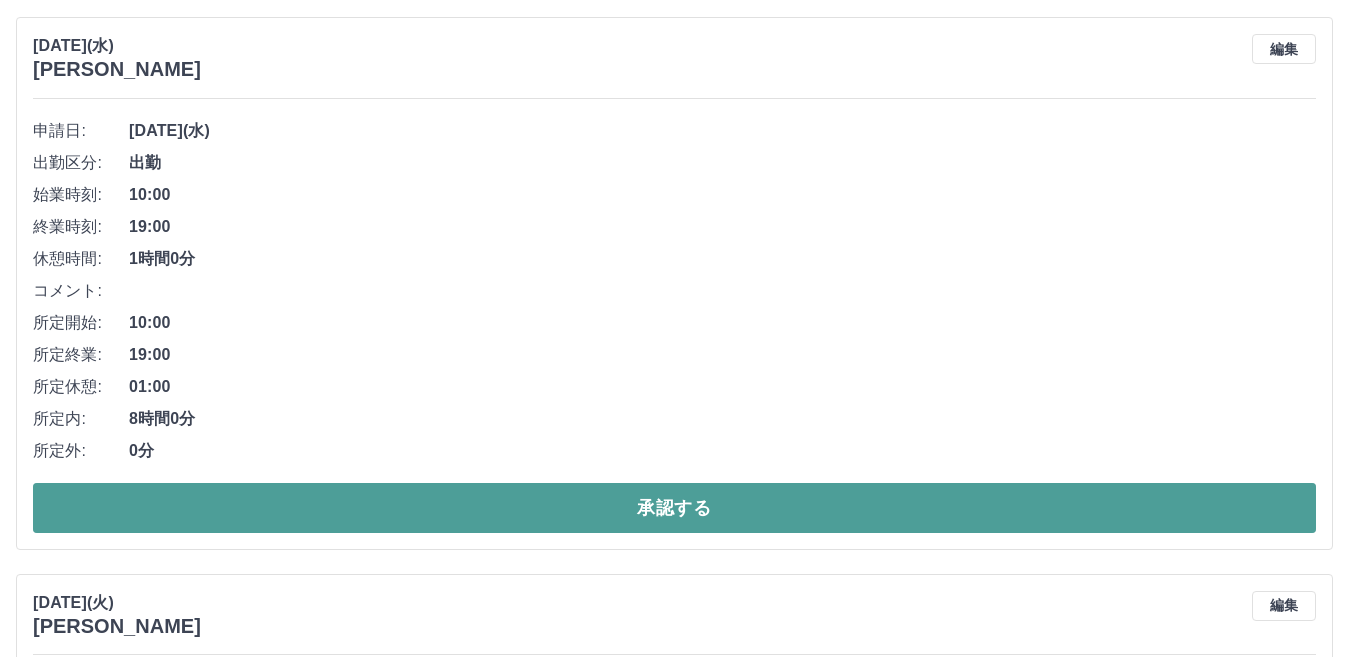 click on "承認する" at bounding box center (674, 508) 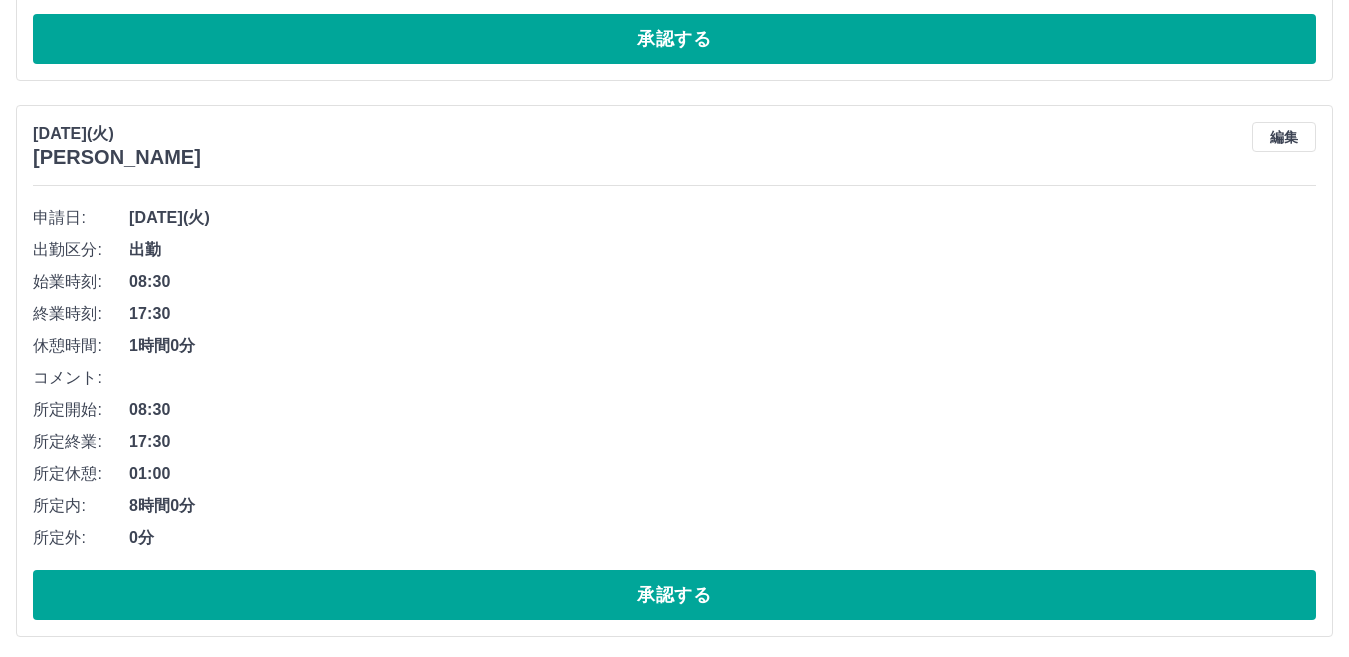 scroll, scrollTop: 4031, scrollLeft: 0, axis: vertical 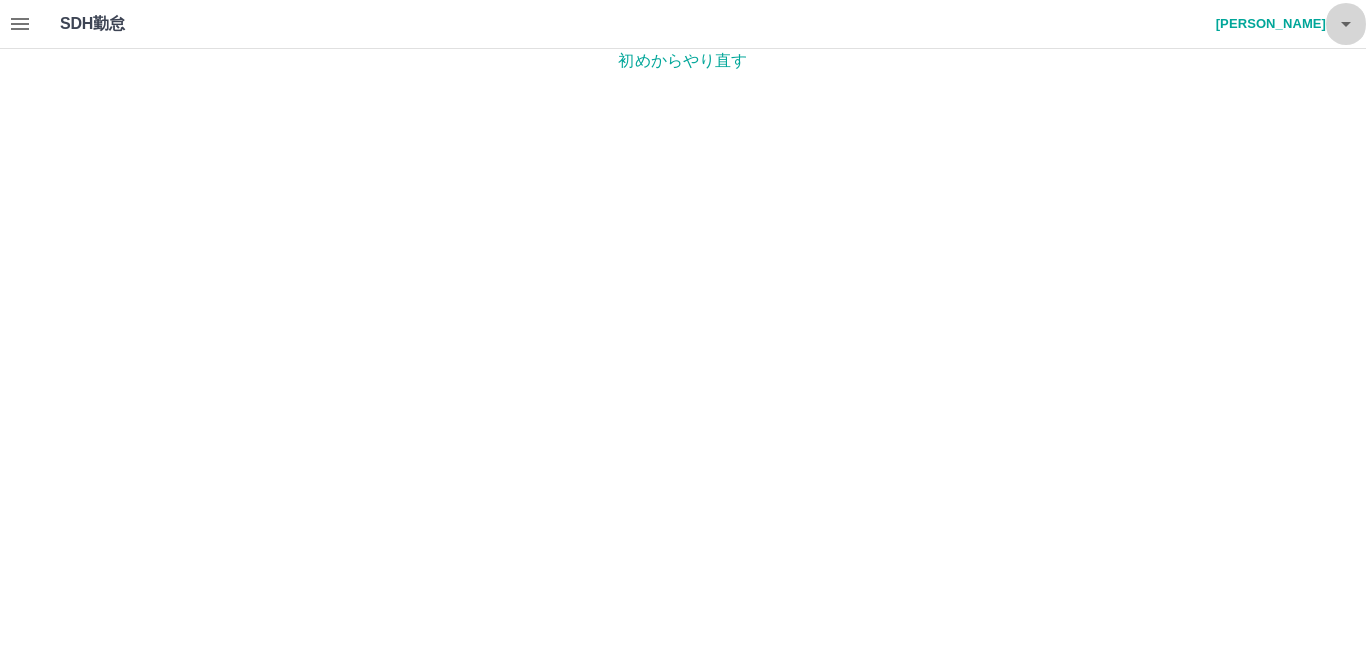 click 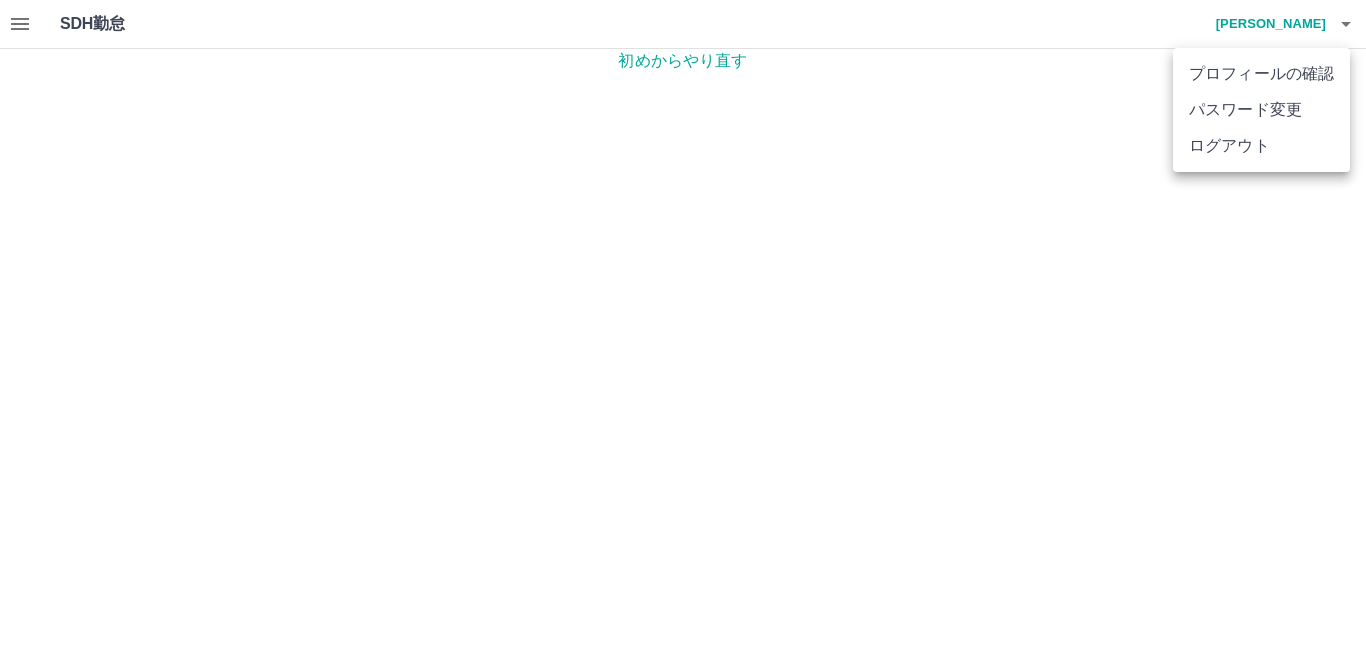 click on "ログアウト" at bounding box center (1261, 146) 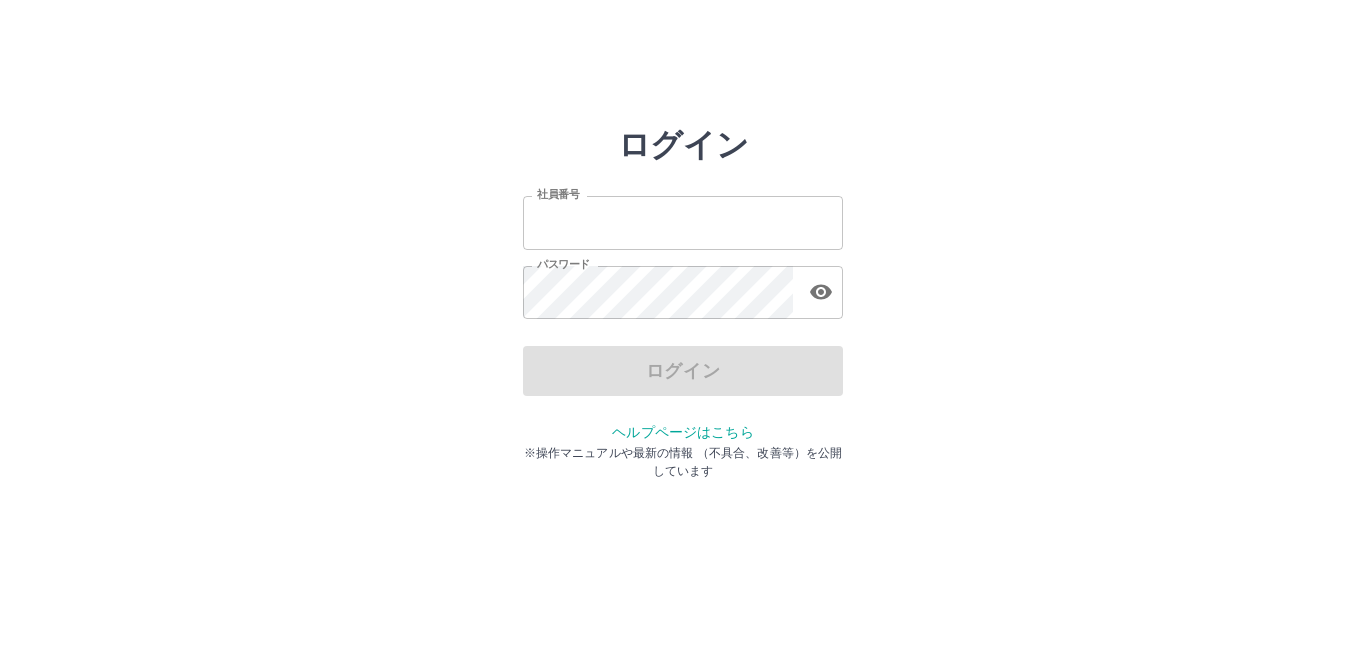 scroll, scrollTop: 0, scrollLeft: 0, axis: both 